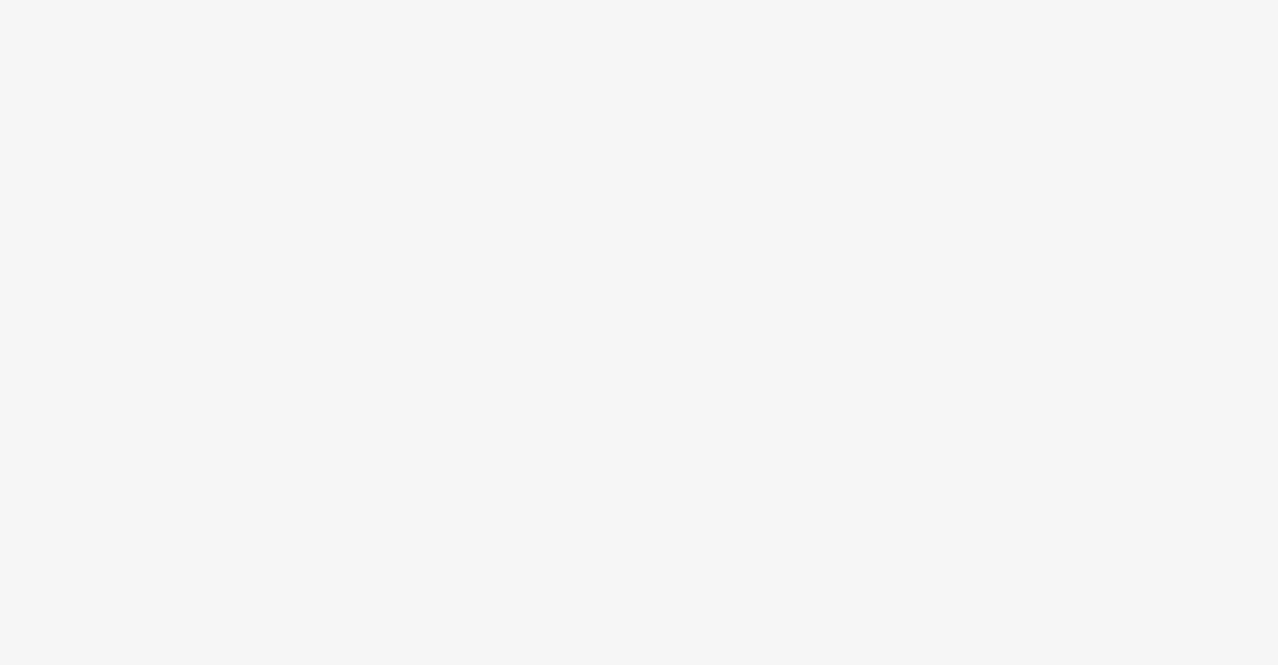 scroll, scrollTop: 0, scrollLeft: 0, axis: both 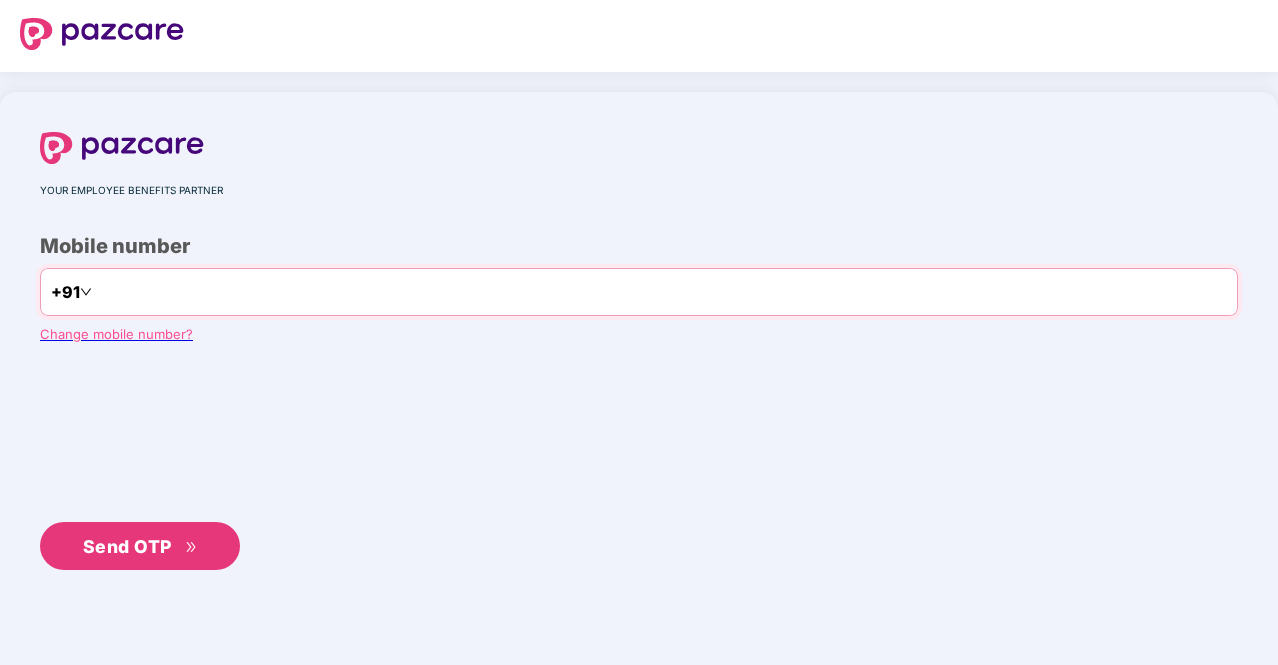 click at bounding box center (178, 292) 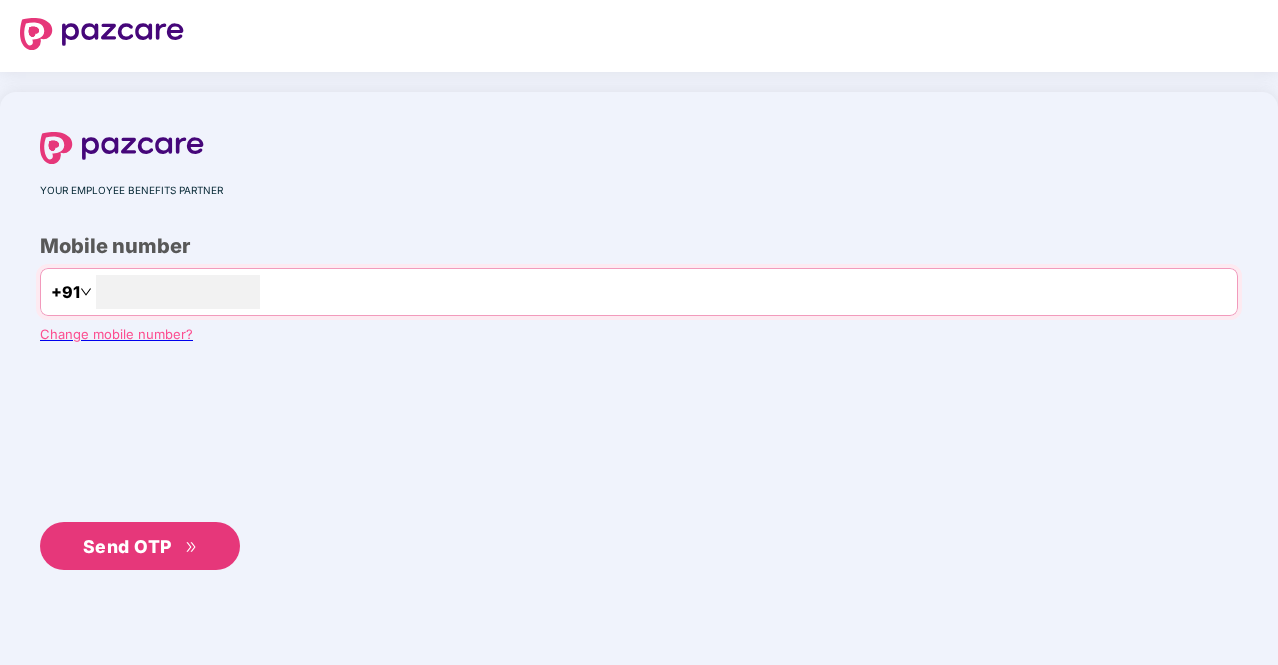 type on "**********" 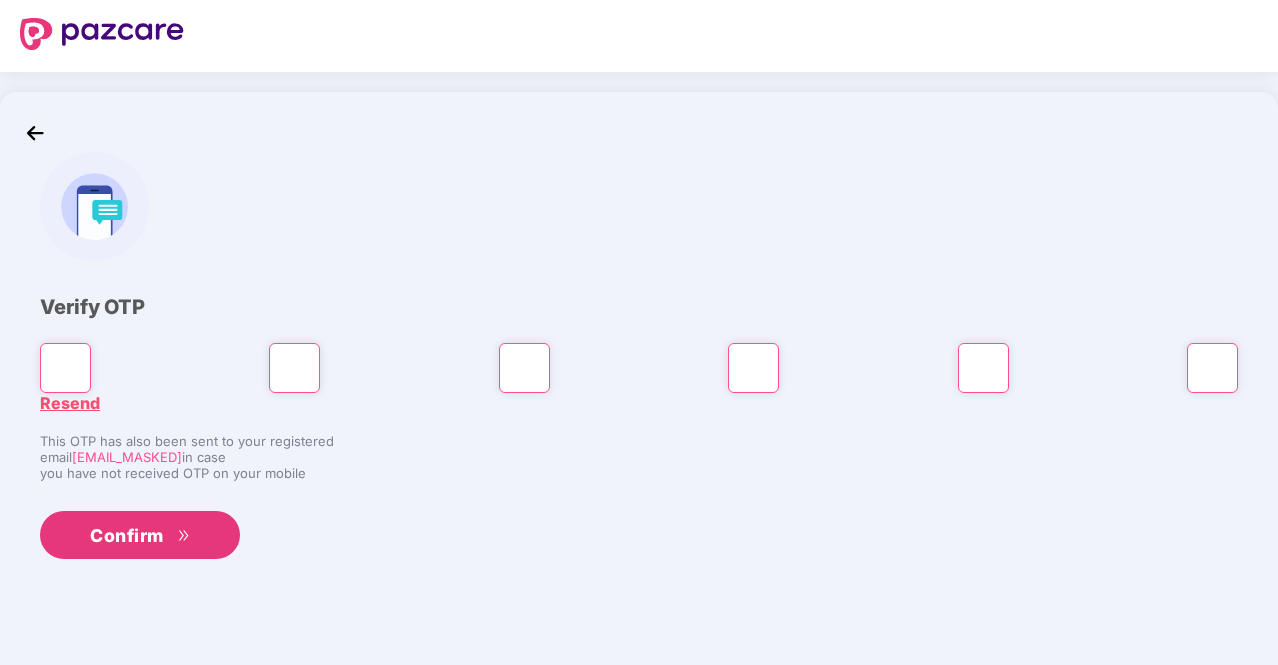 type on "*" 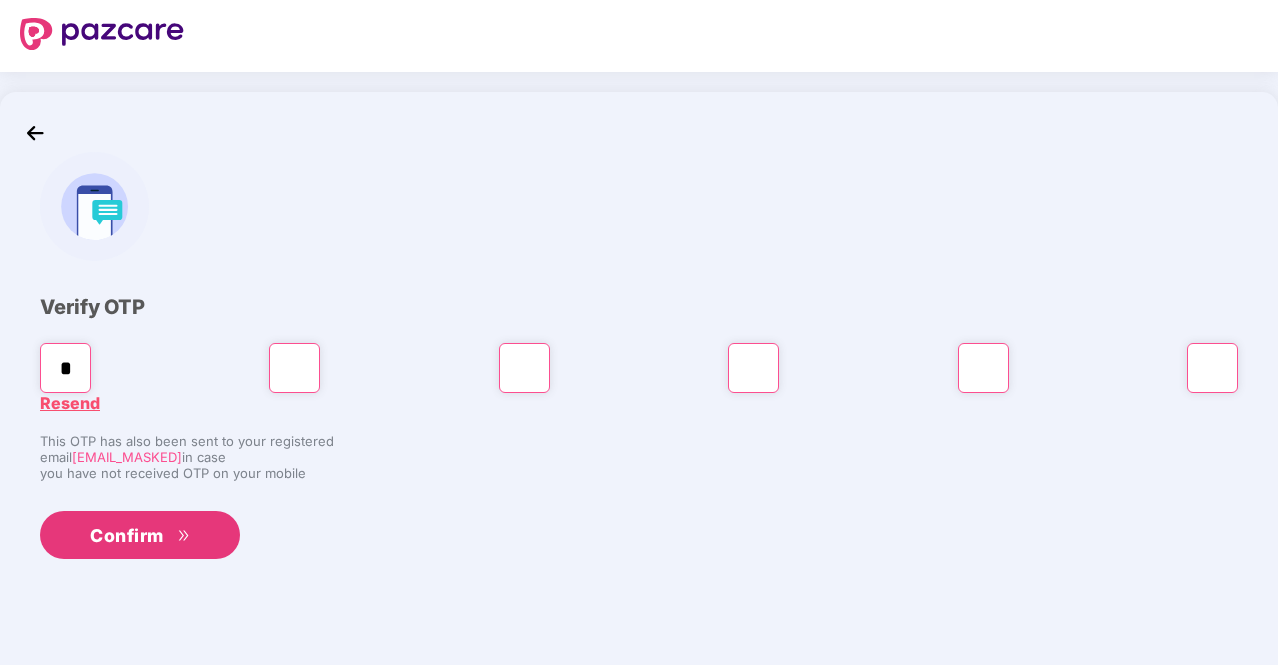 type on "*" 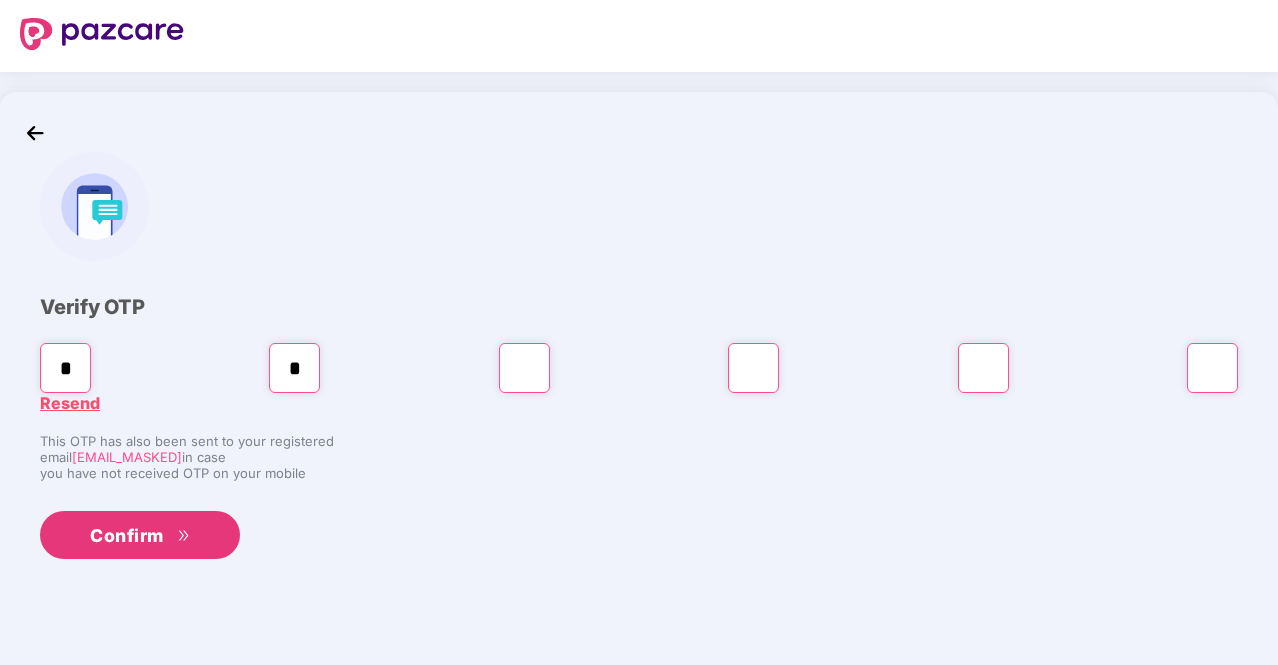 type on "*" 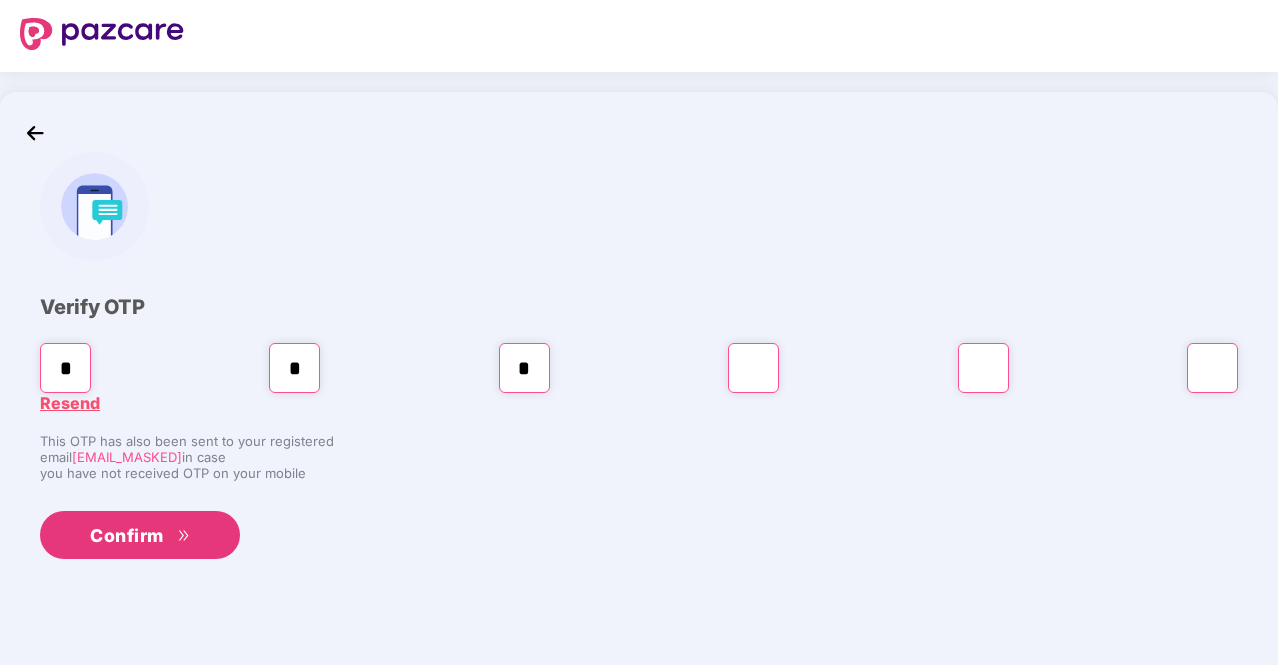 type on "*" 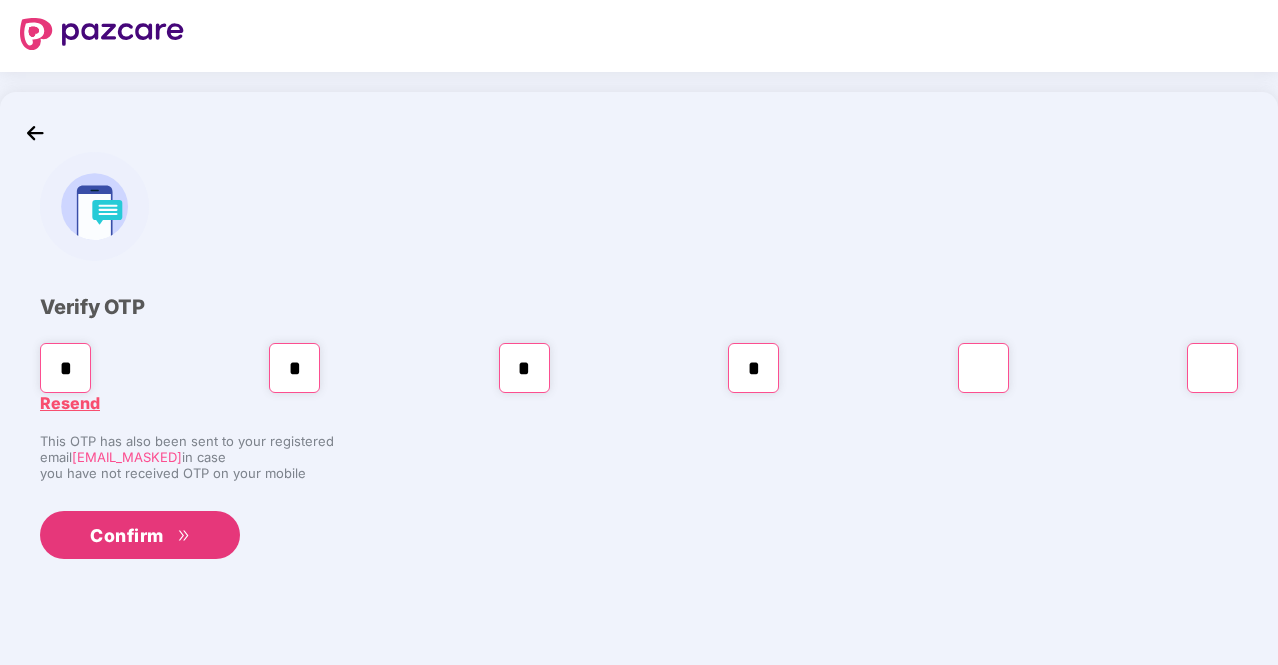 type on "*" 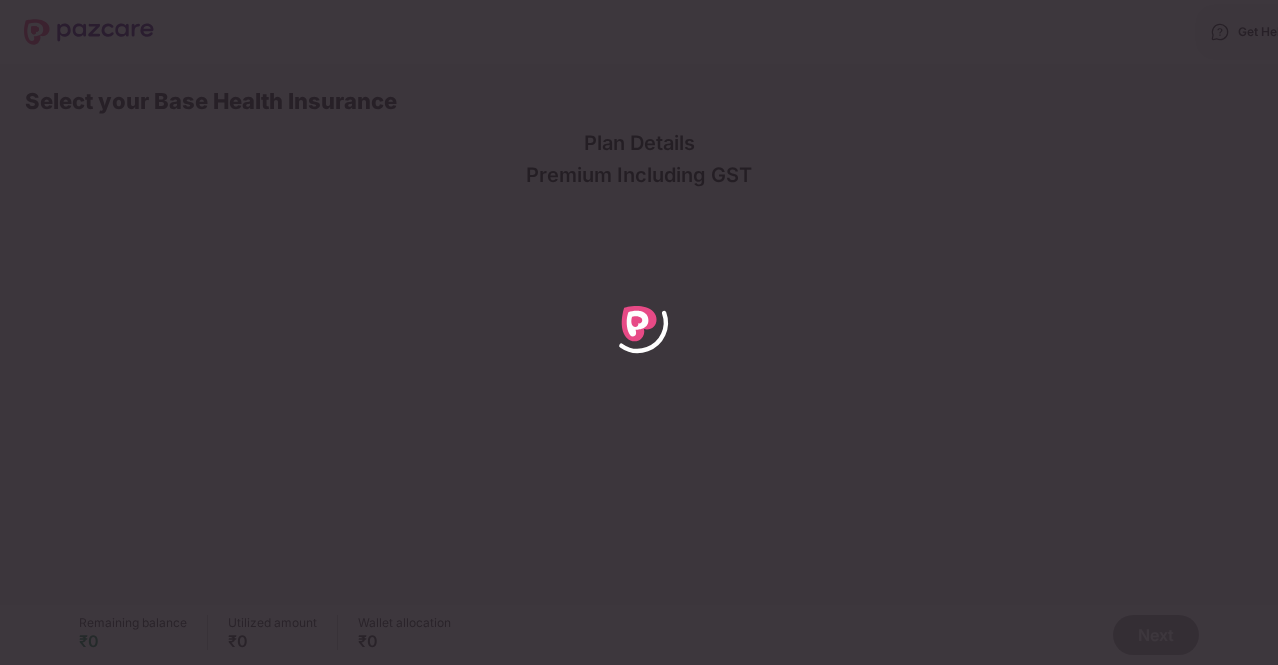 click at bounding box center [8, 715] 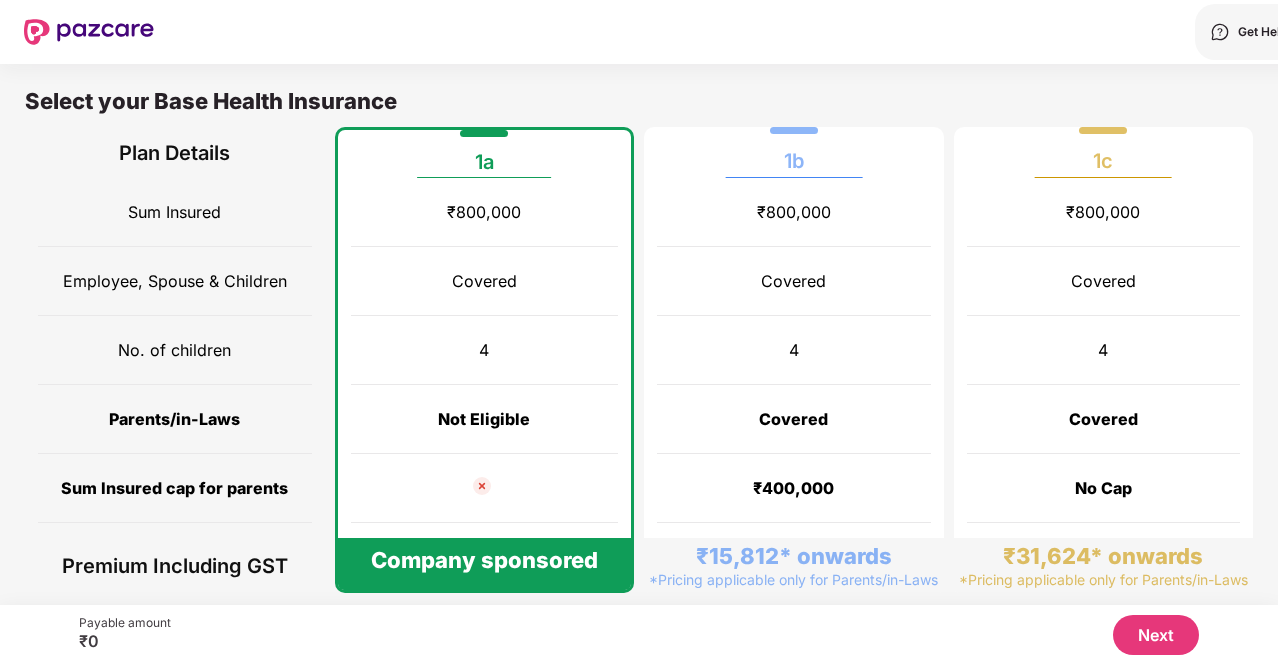 click on "Get Started Now" at bounding box center [330, 1151] 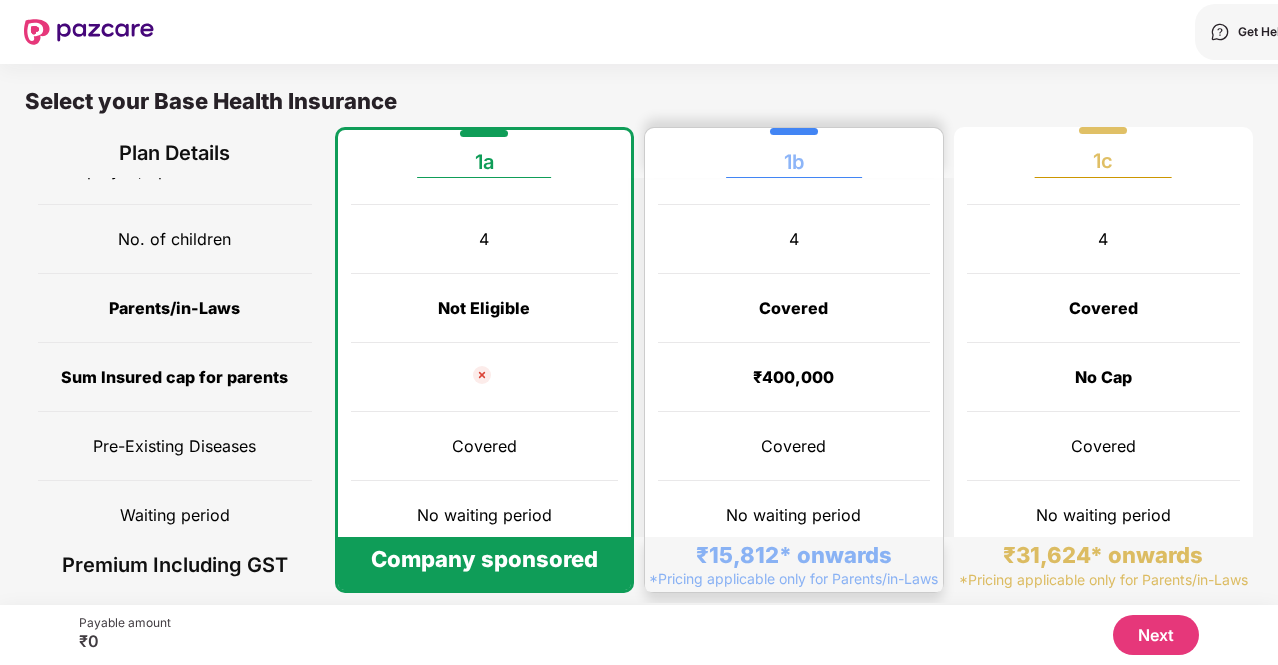 scroll, scrollTop: 219, scrollLeft: 0, axis: vertical 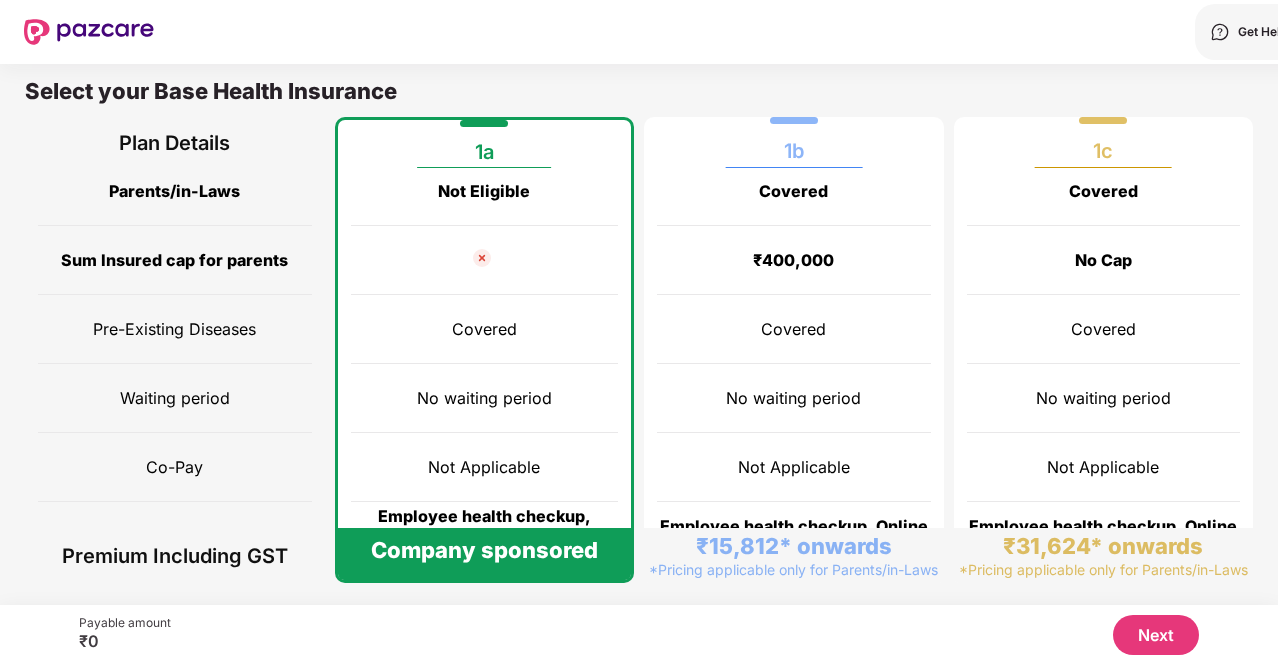 click on "Next" at bounding box center (1156, 635) 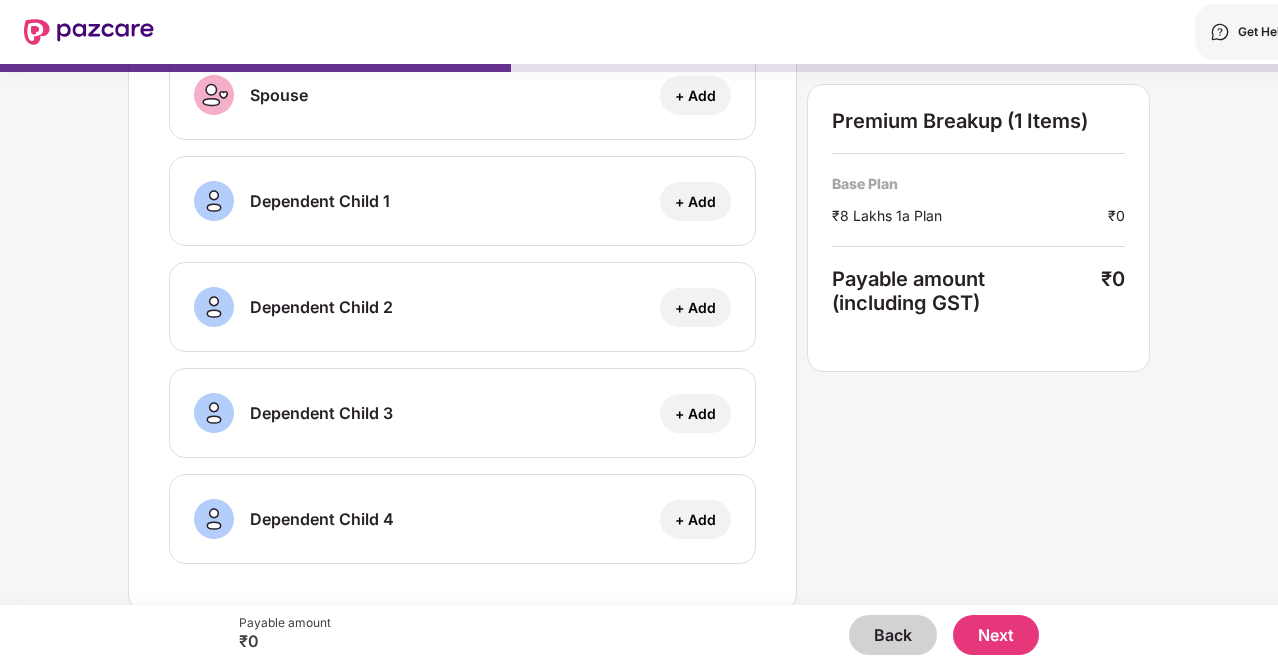 scroll, scrollTop: 0, scrollLeft: 0, axis: both 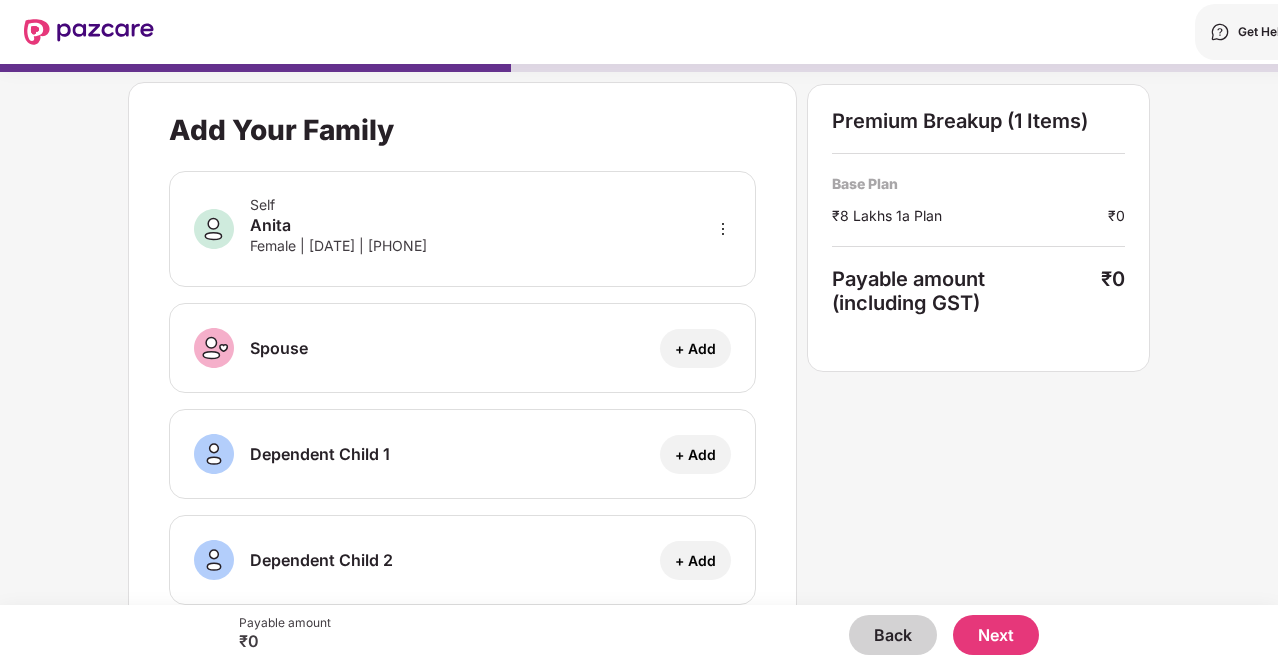 click on "+ Add" at bounding box center (695, 348) 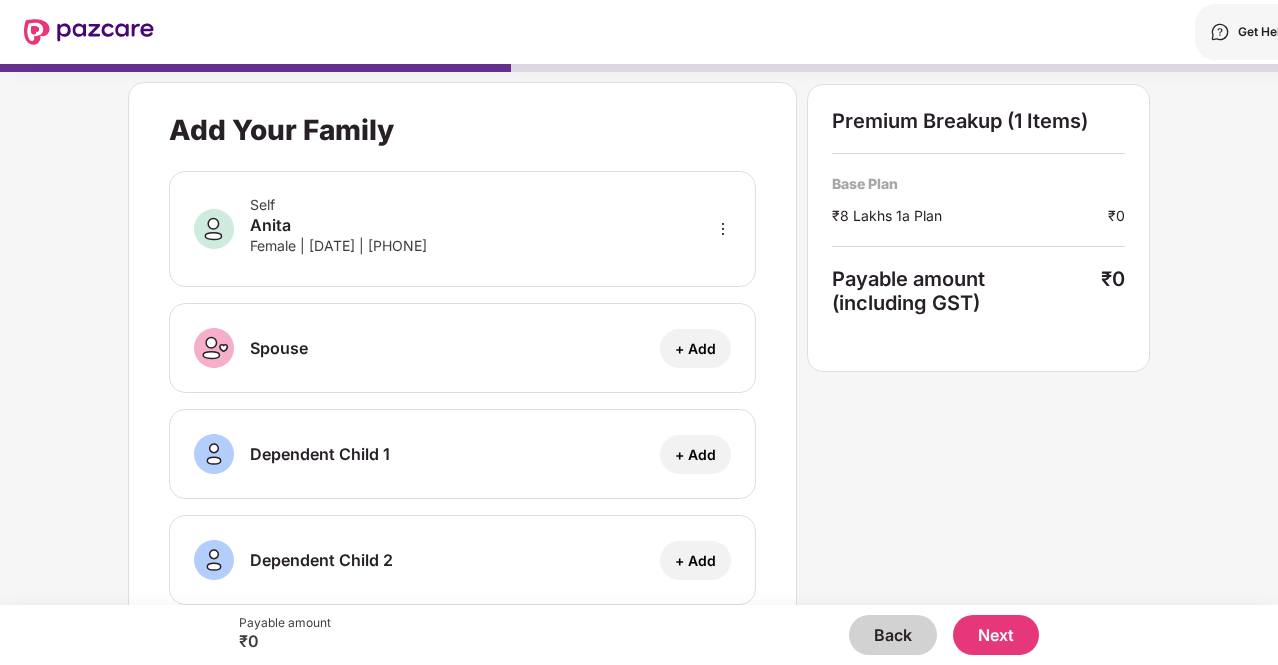 type on "*" 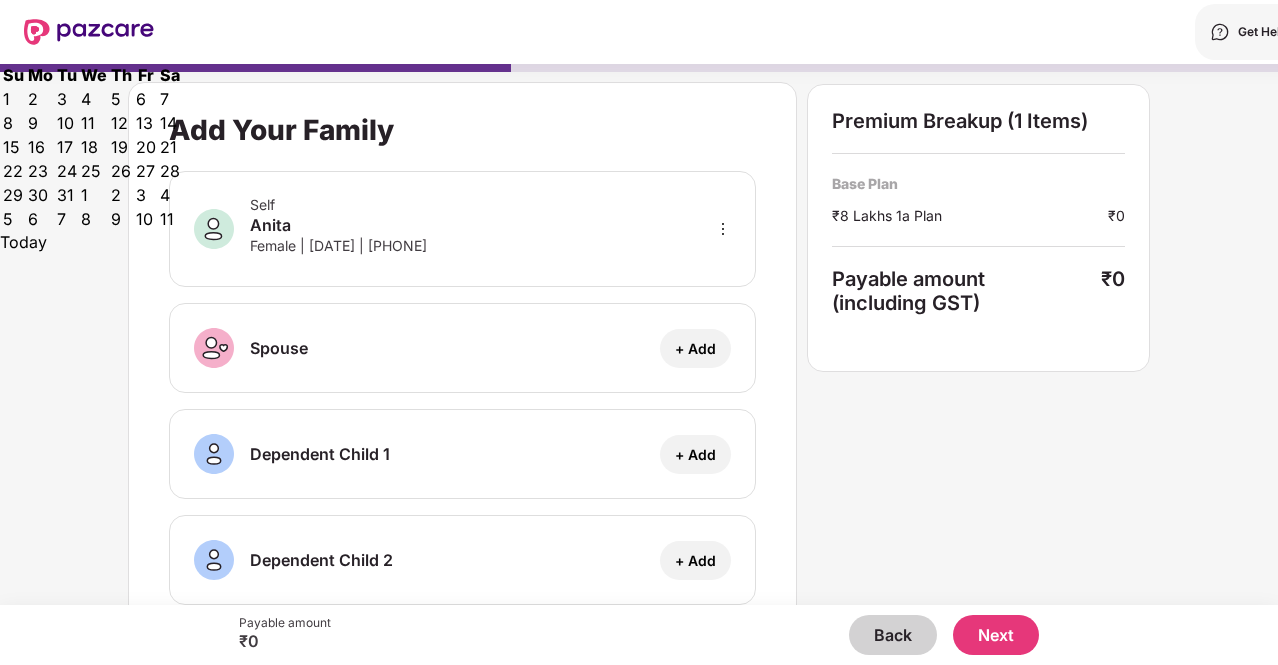 click on "2007" at bounding box center (59, 31) 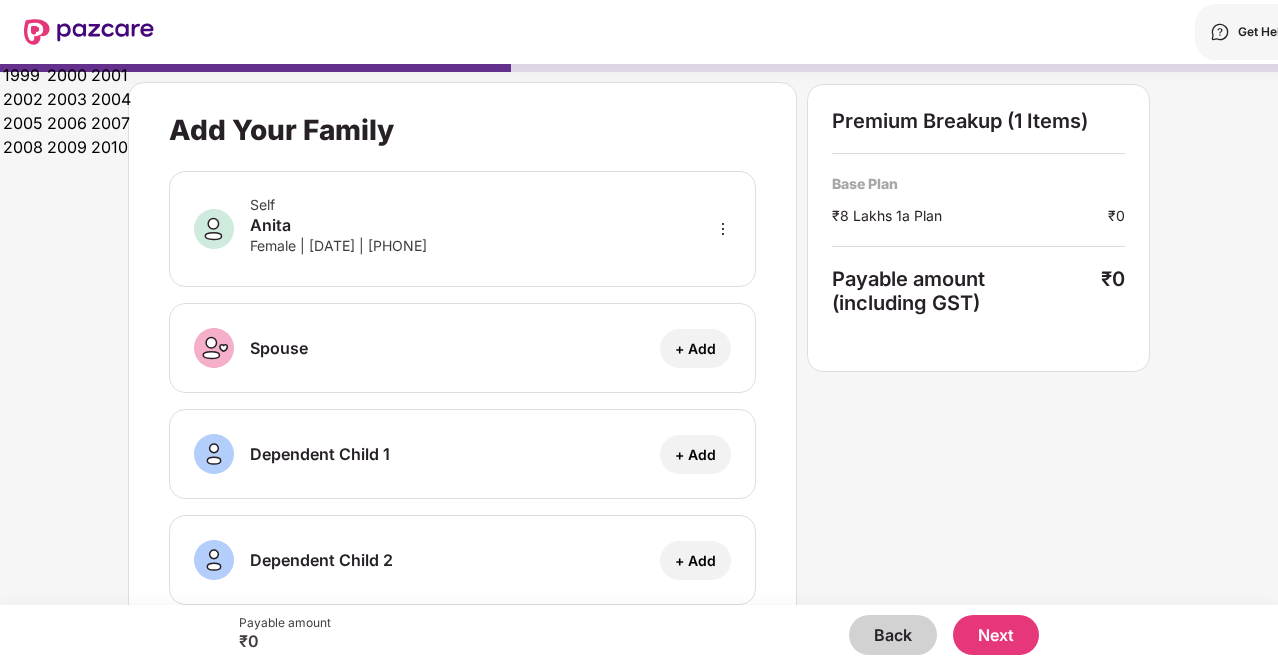 click at bounding box center (8, 16) 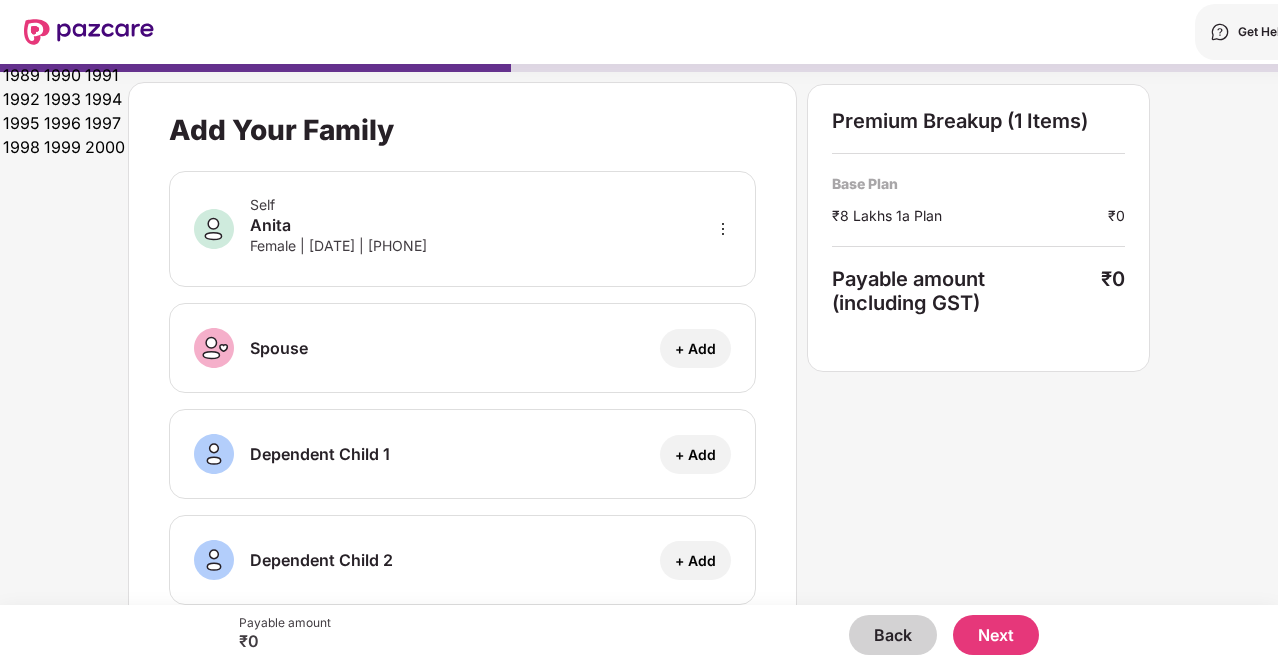 click on "1994" at bounding box center [62, 75] 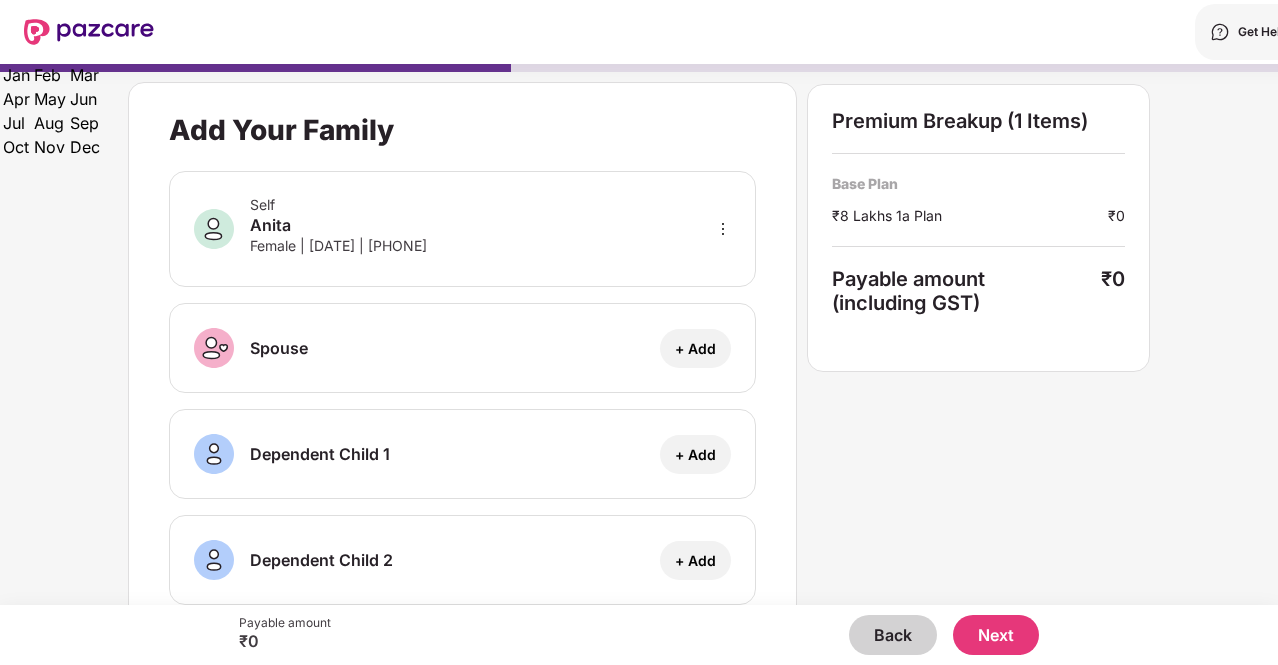 click on "Nov" at bounding box center [16, 75] 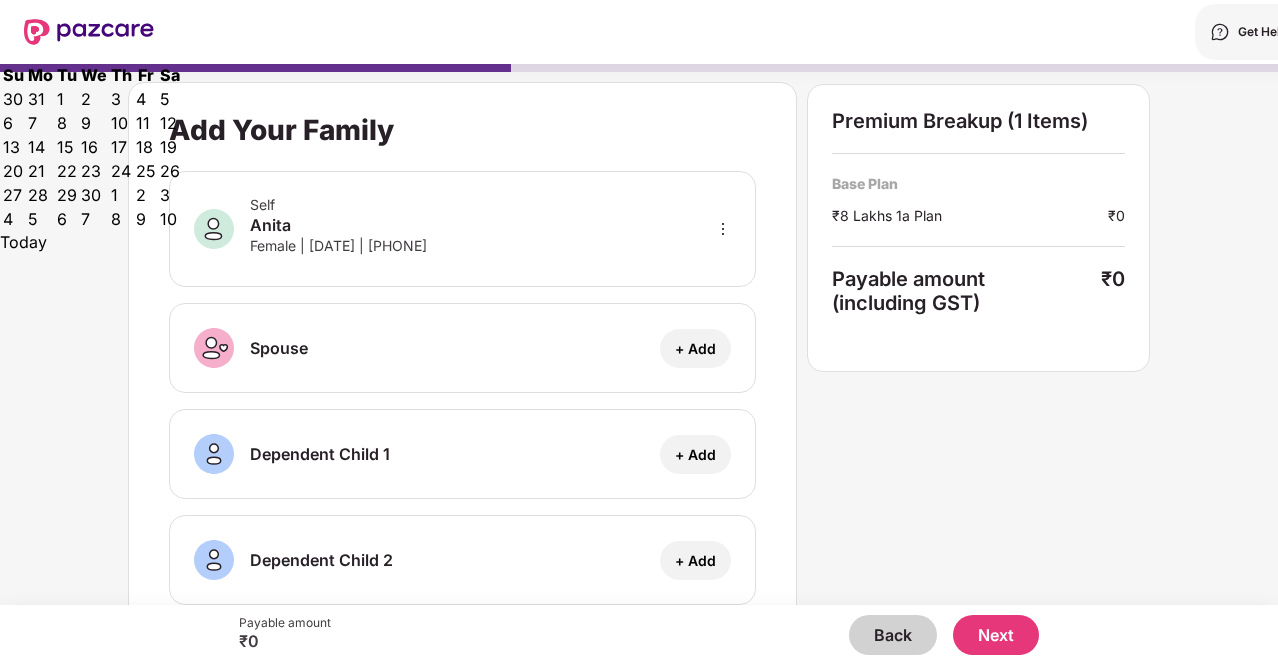 click on "15" at bounding box center [67, 99] 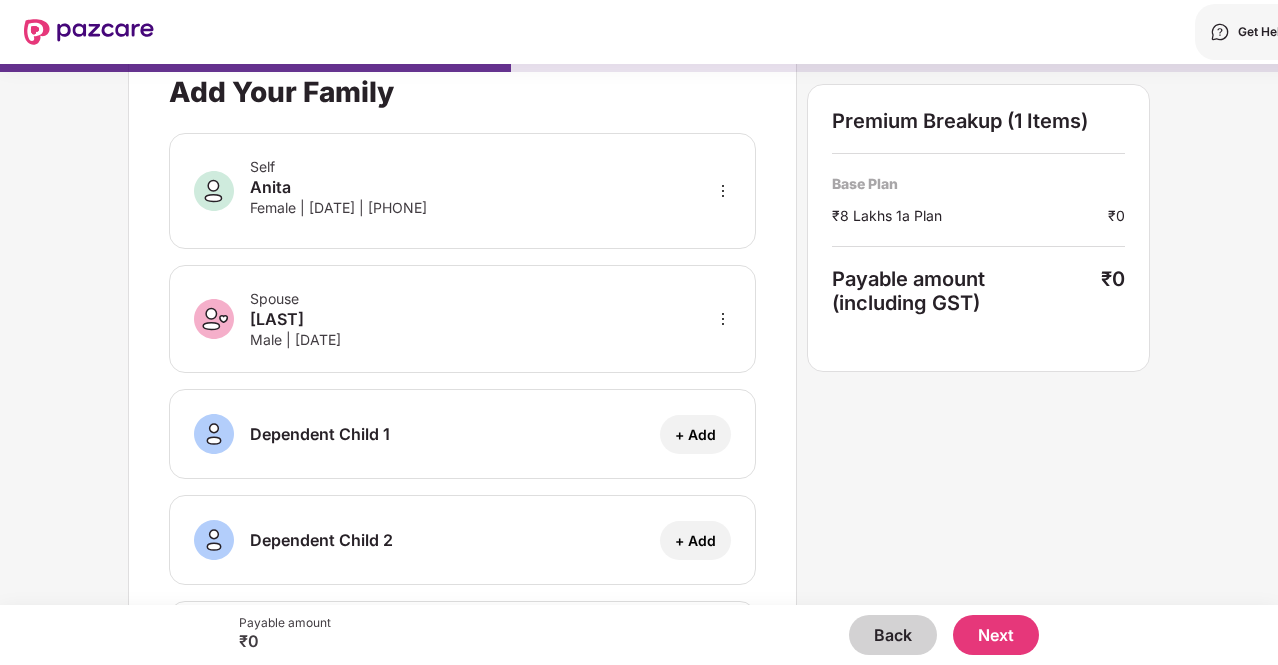 scroll, scrollTop: 0, scrollLeft: 0, axis: both 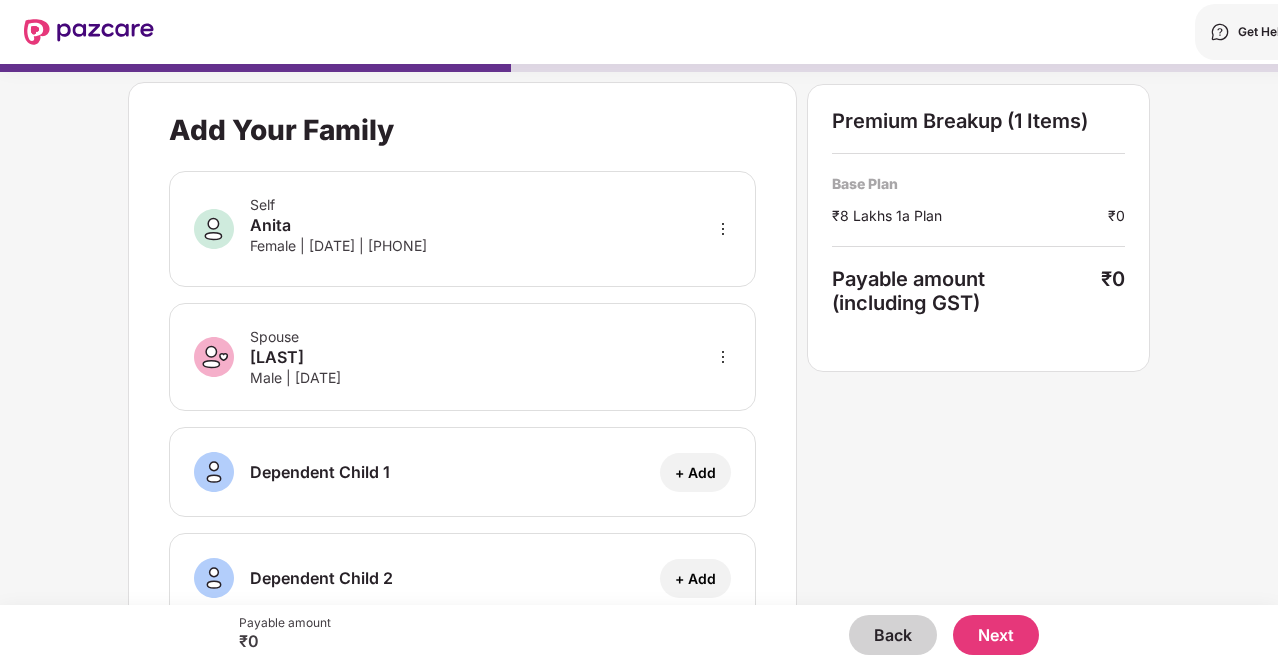 click on "Next" at bounding box center [996, 635] 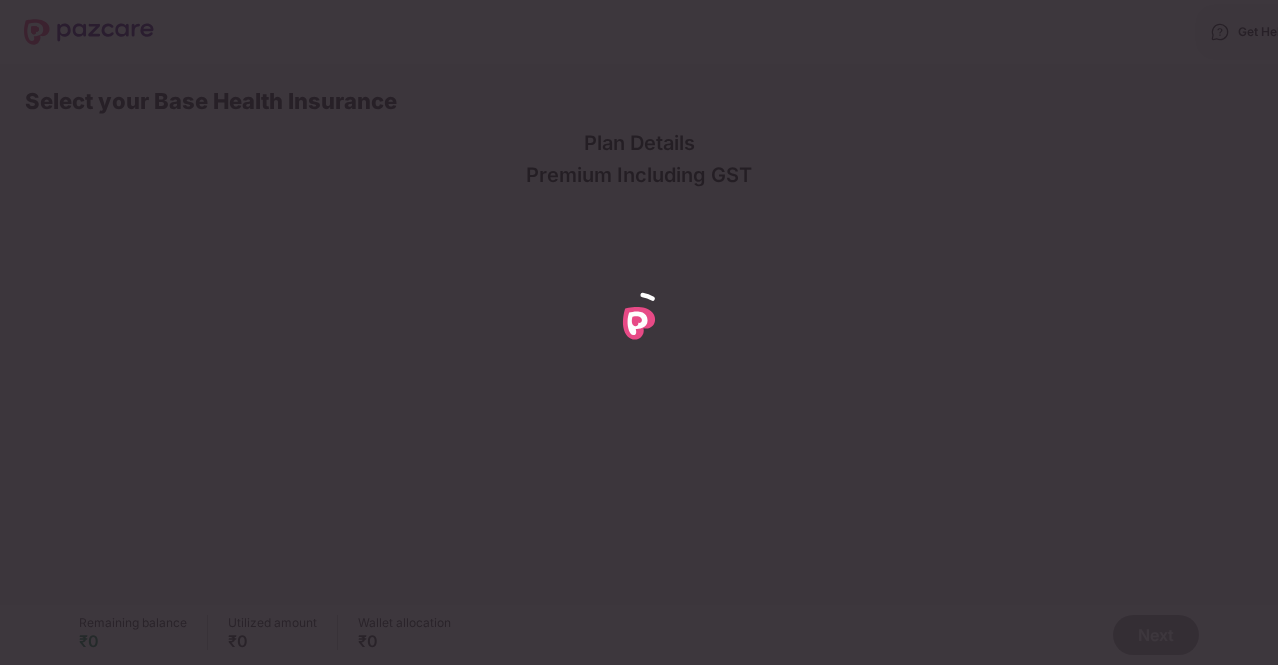 scroll, scrollTop: 0, scrollLeft: 0, axis: both 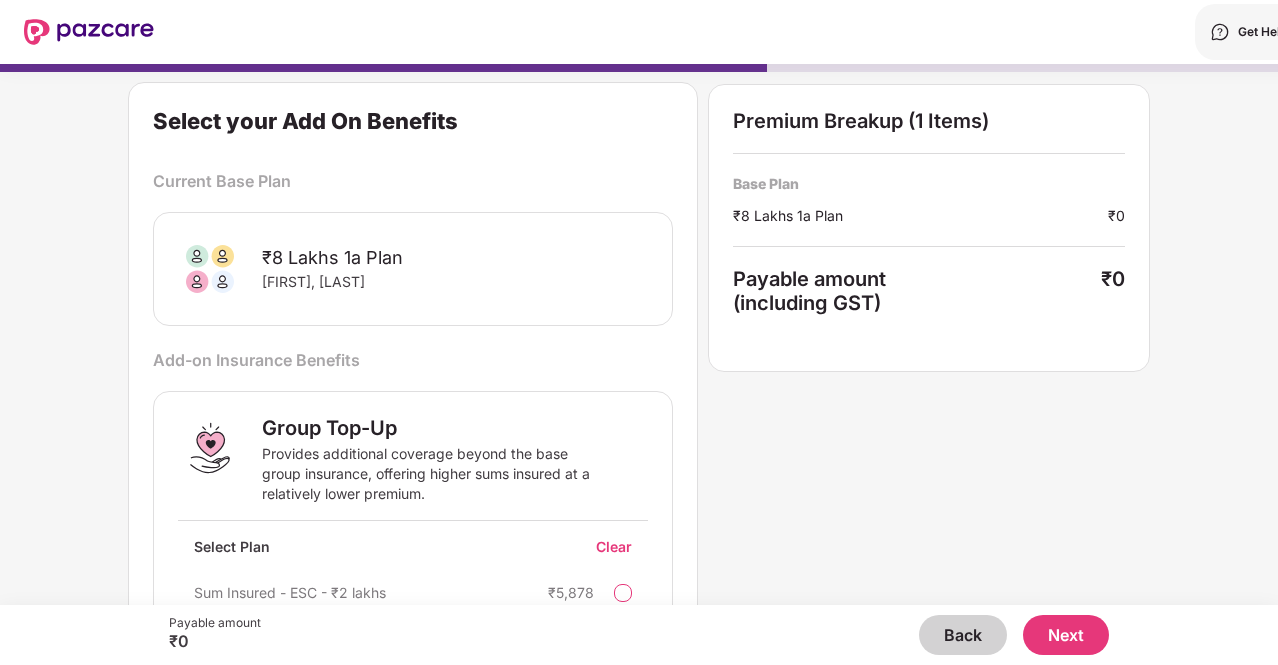 click on "Next" at bounding box center (1066, 635) 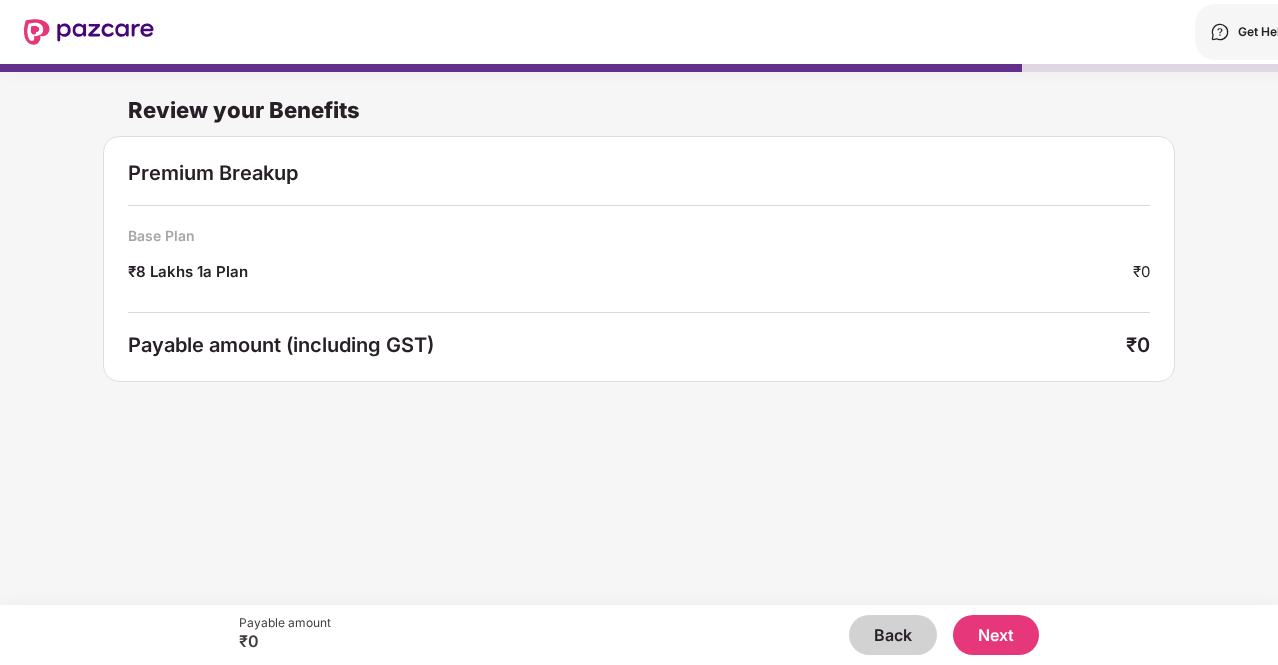 click on "Next" at bounding box center (996, 635) 